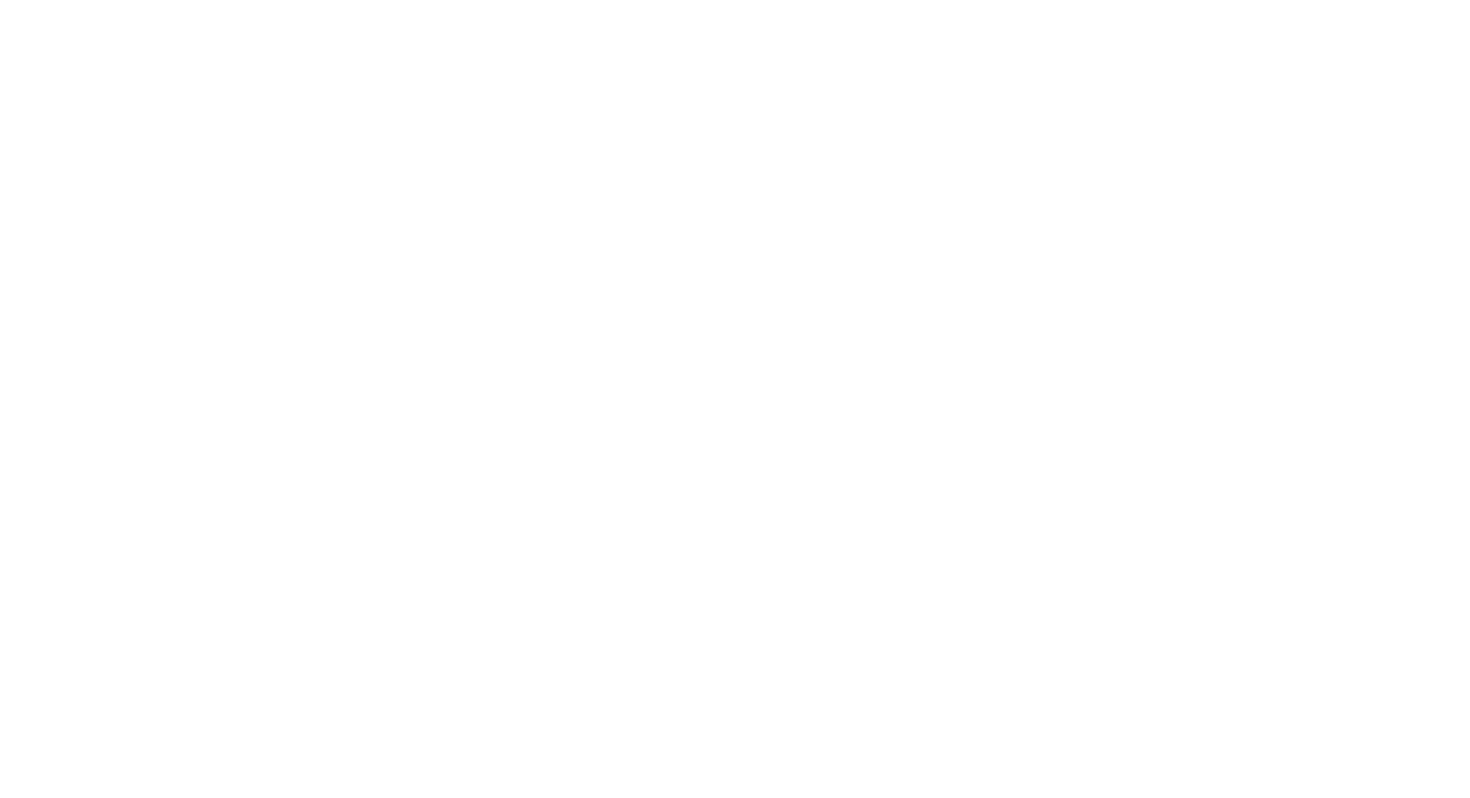 scroll, scrollTop: 0, scrollLeft: 0, axis: both 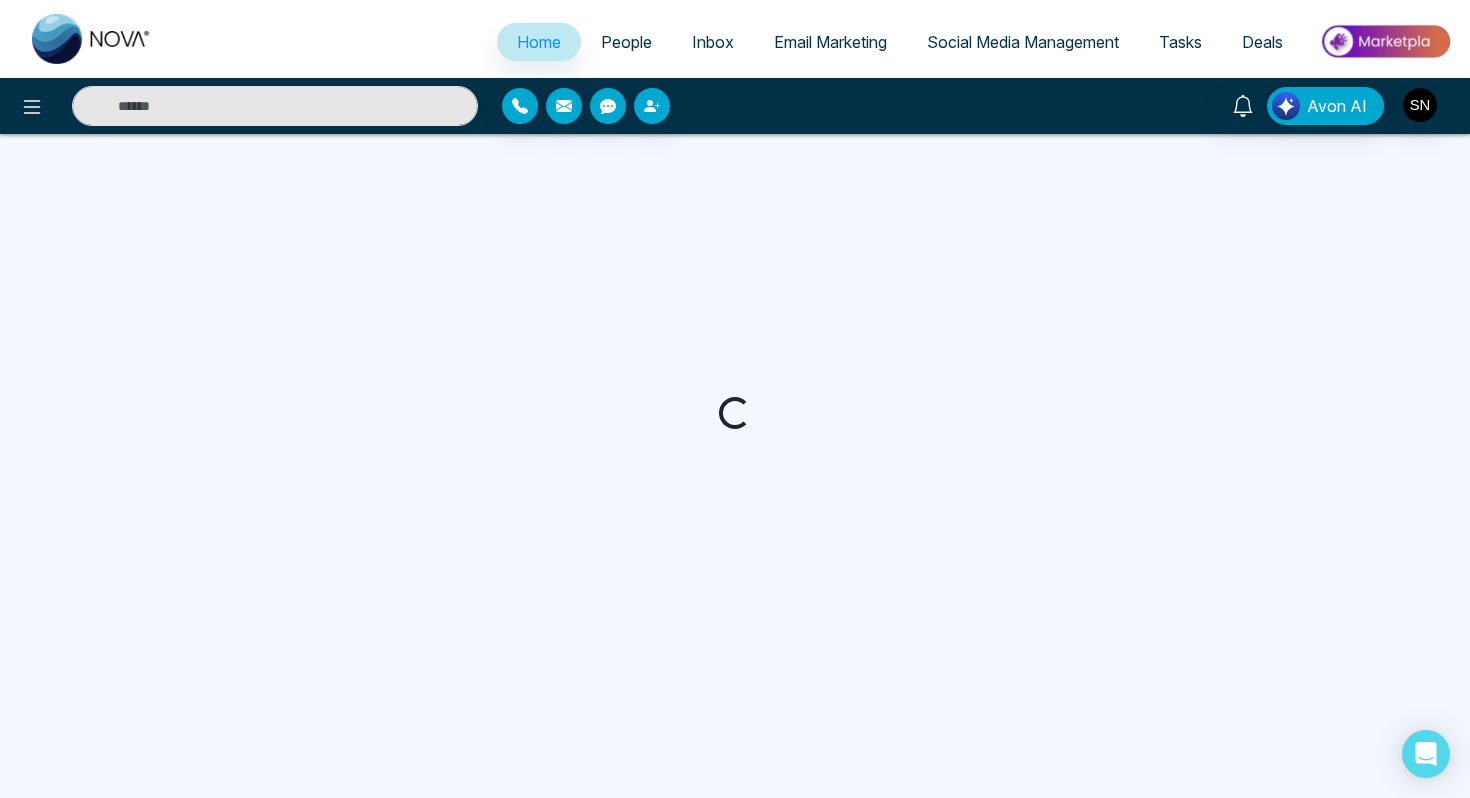 click on "People" at bounding box center [626, 42] 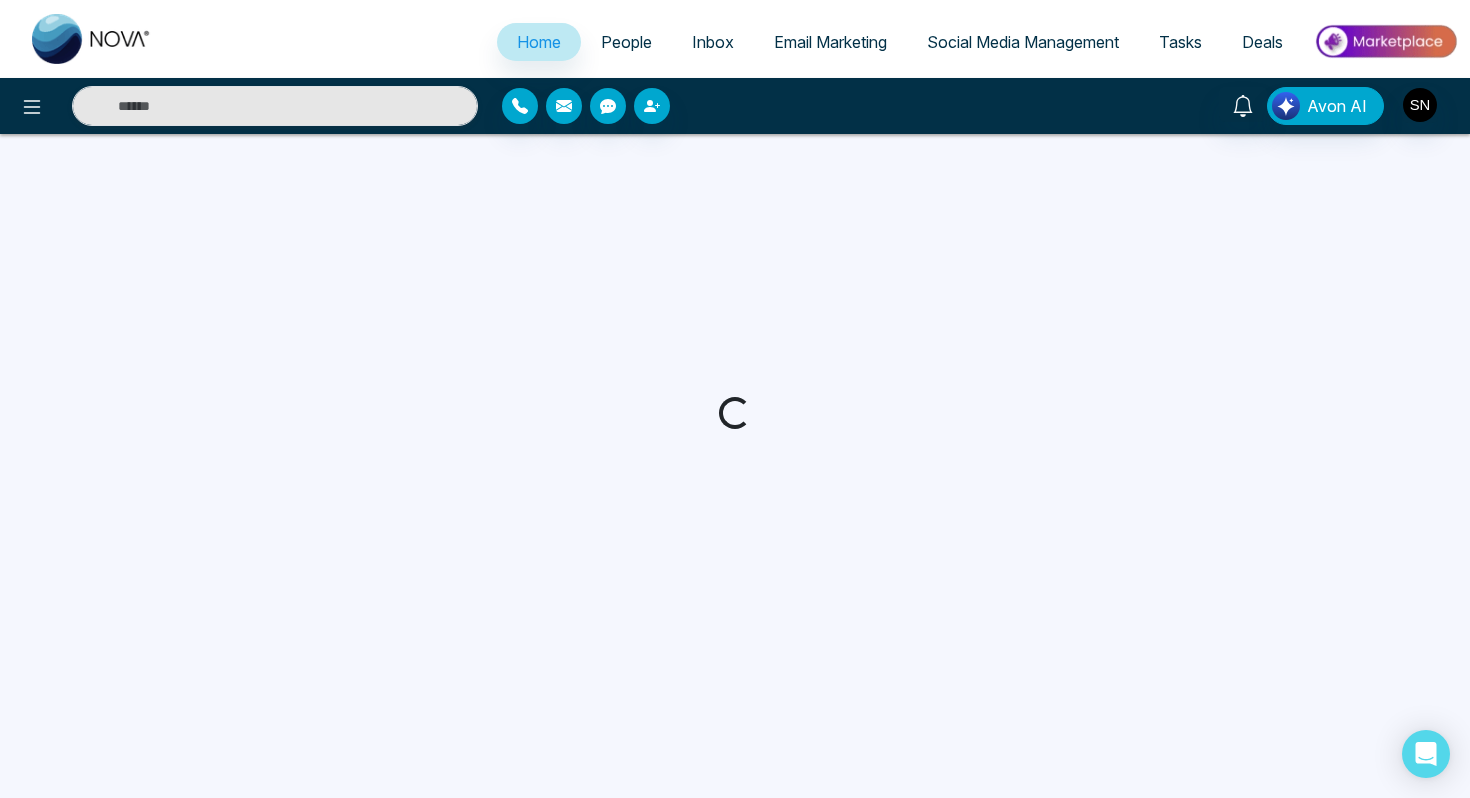 select on "*" 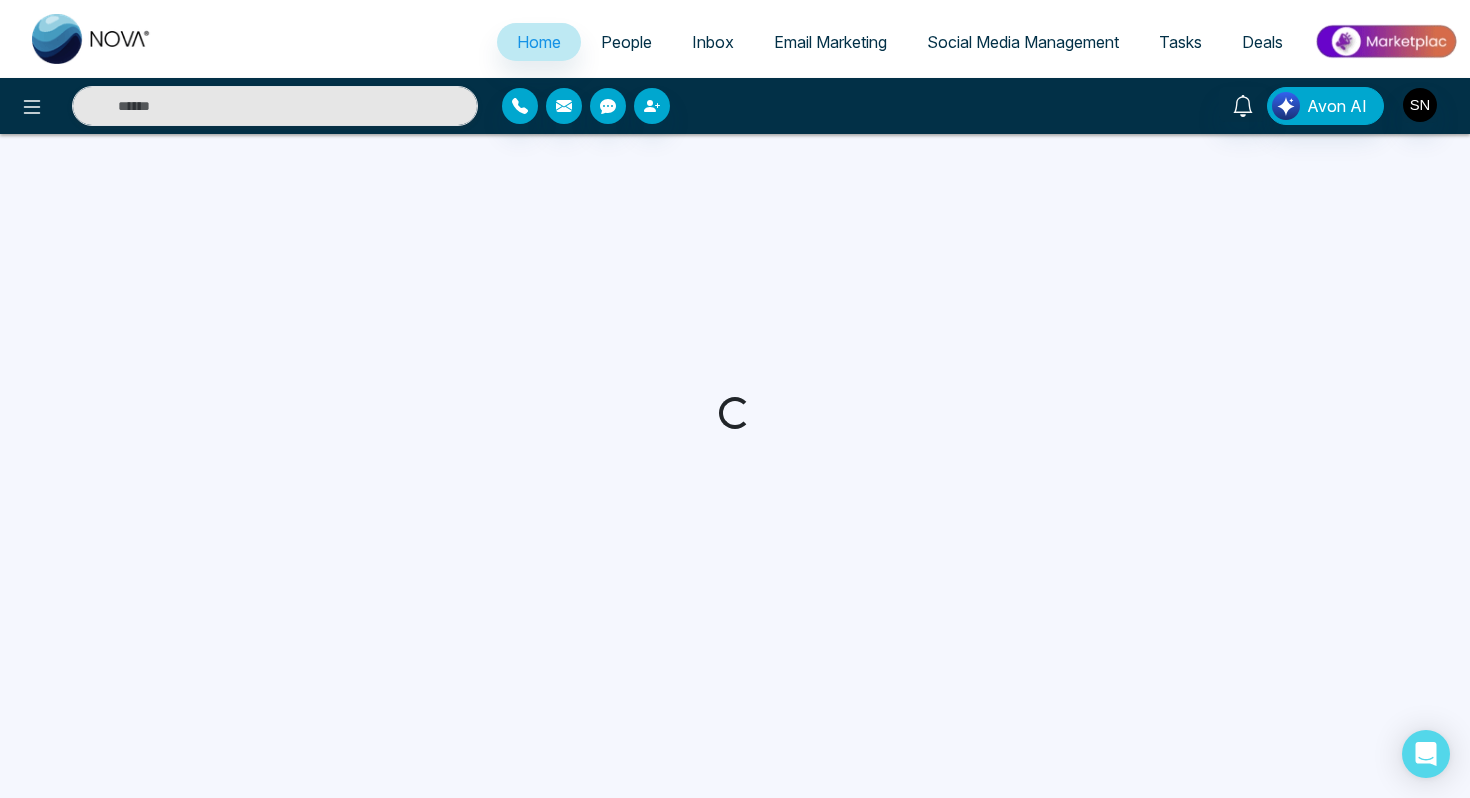 select on "*" 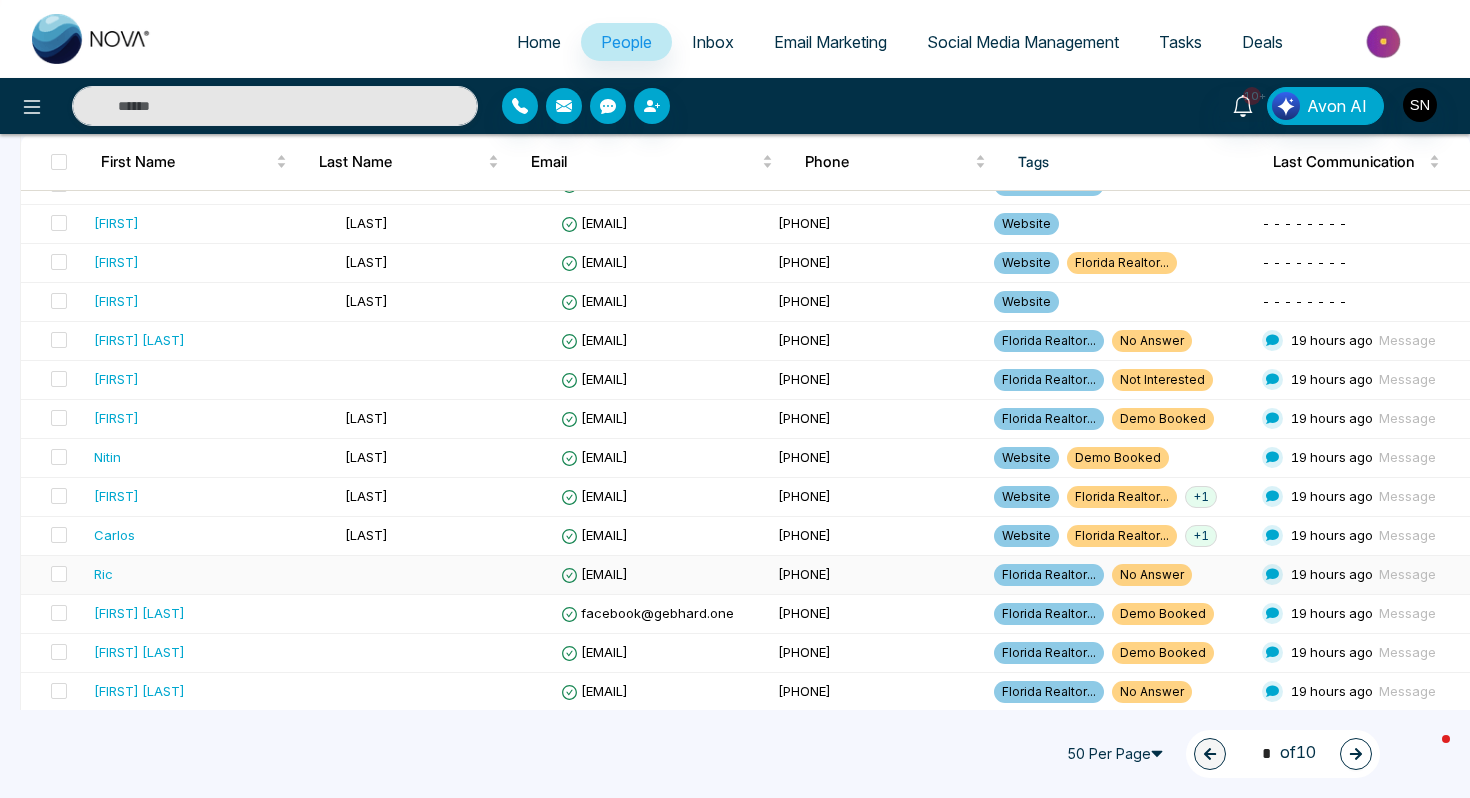 scroll, scrollTop: 0, scrollLeft: 0, axis: both 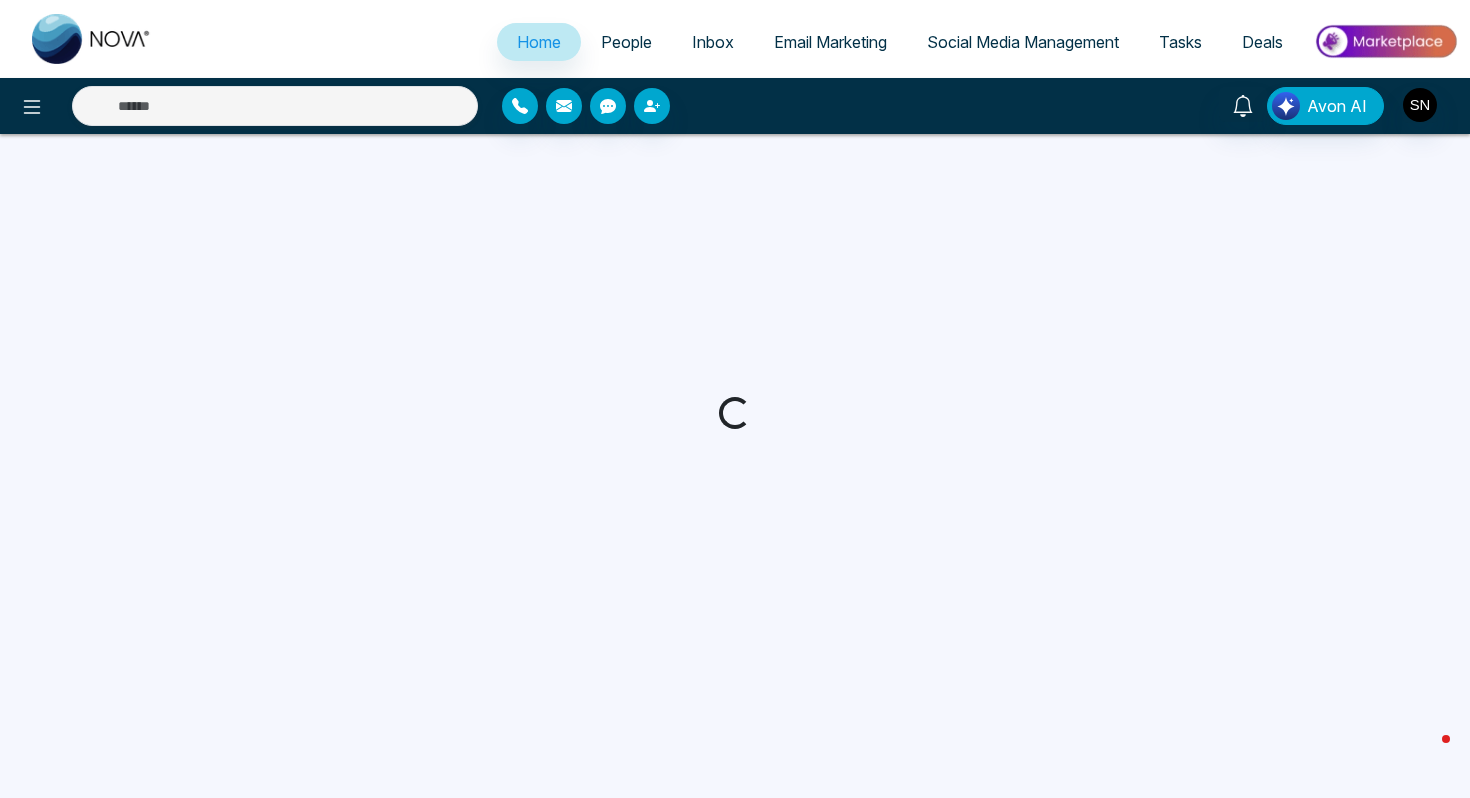 select on "*" 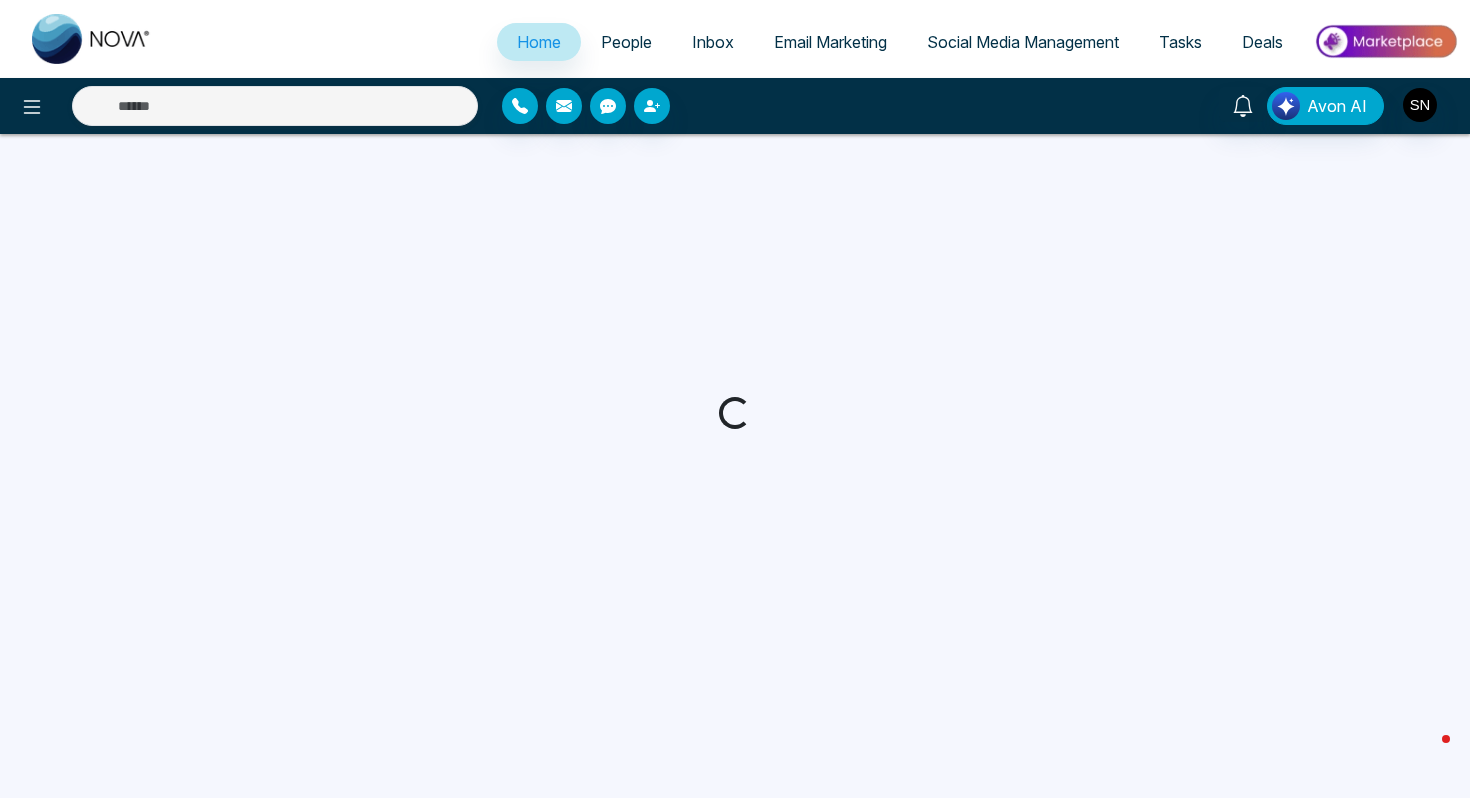 select on "*" 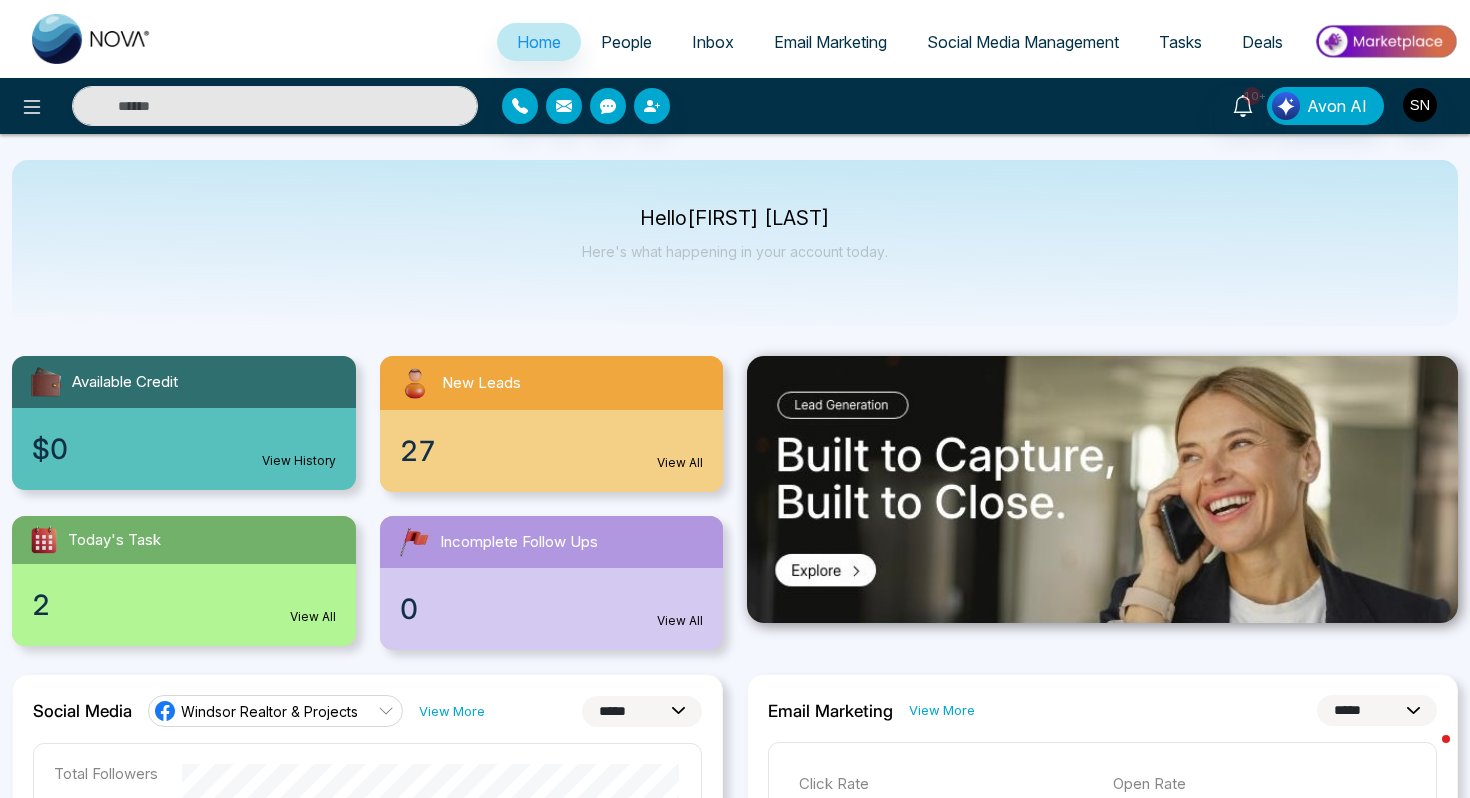 scroll, scrollTop: 0, scrollLeft: 0, axis: both 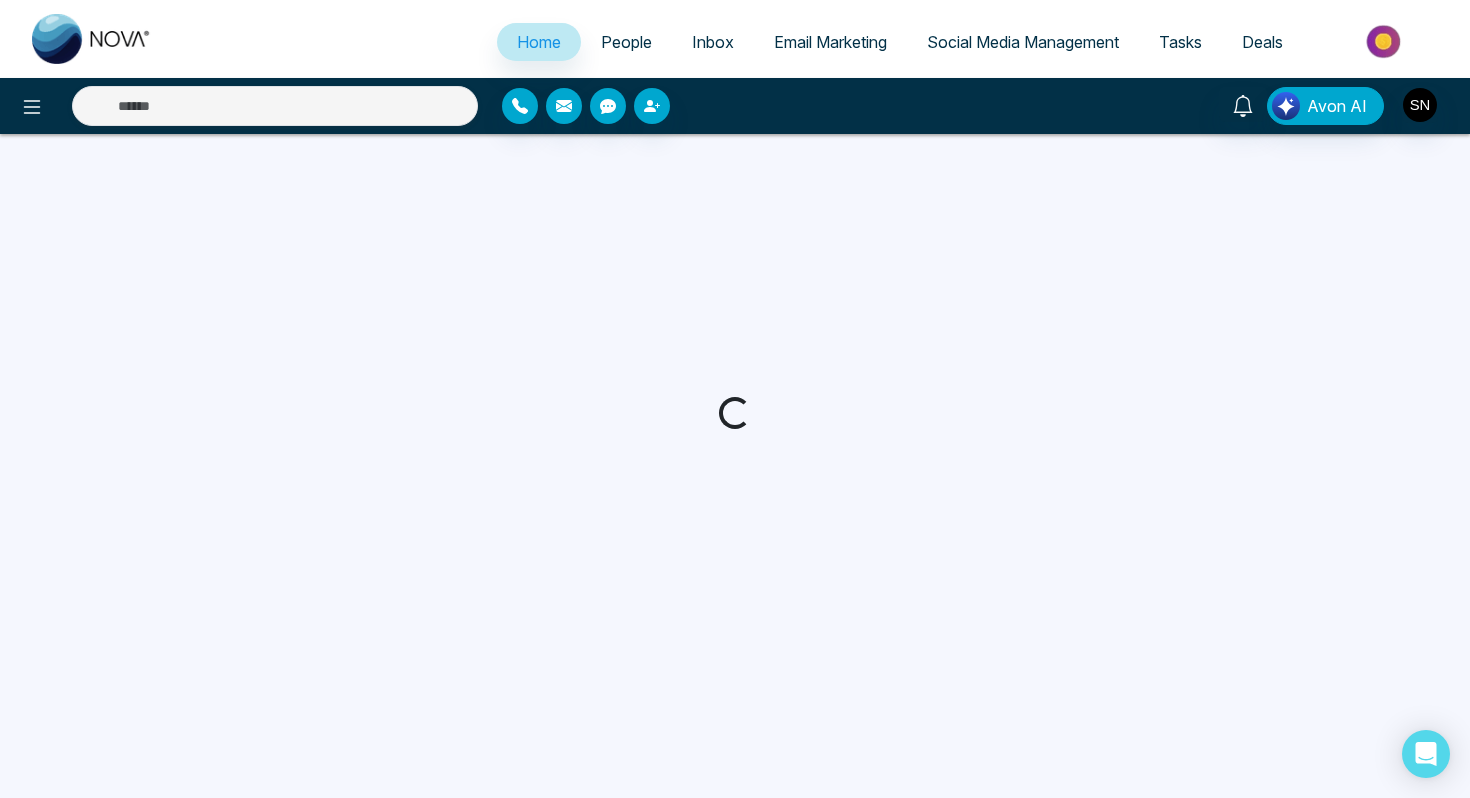 select on "*" 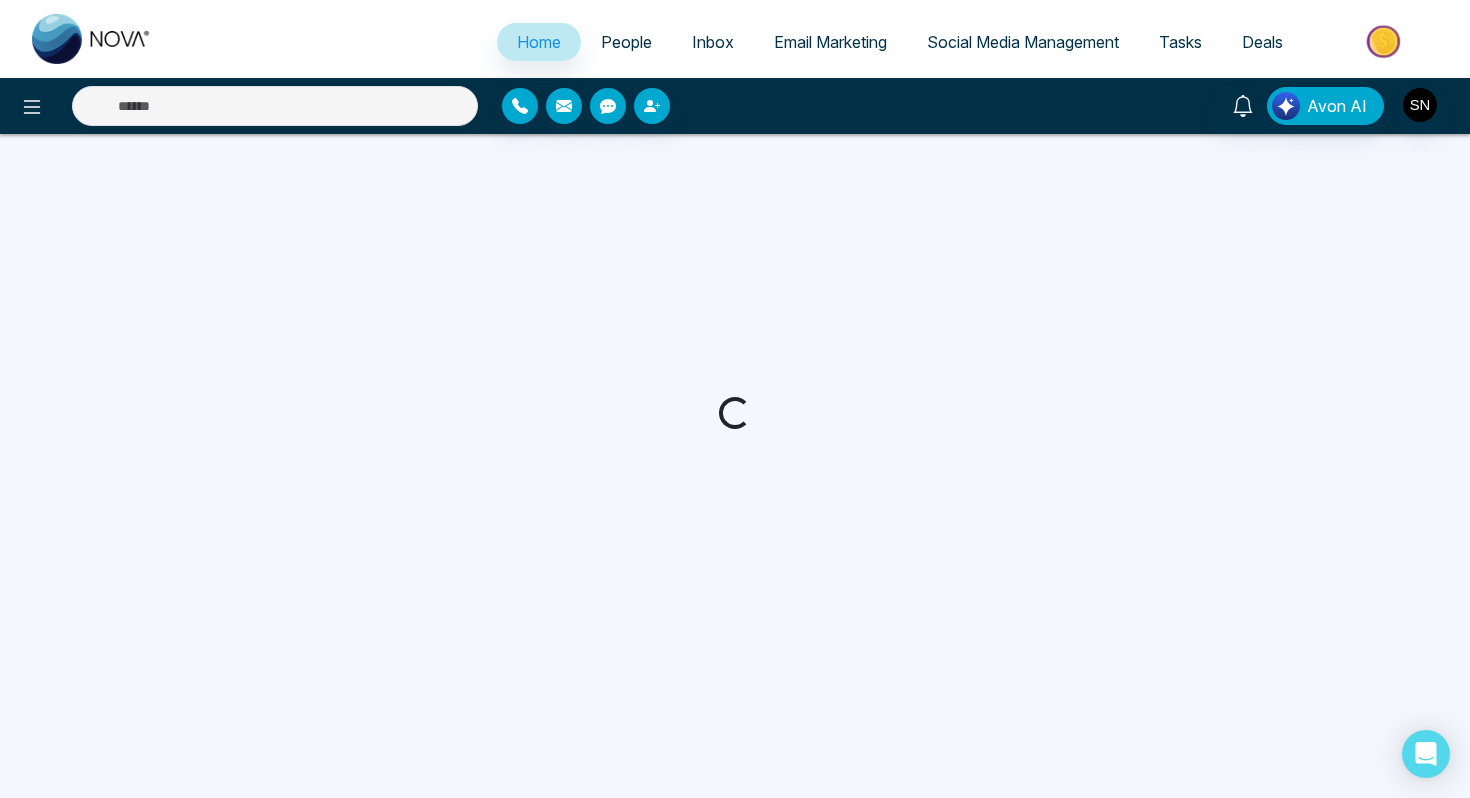 select on "*" 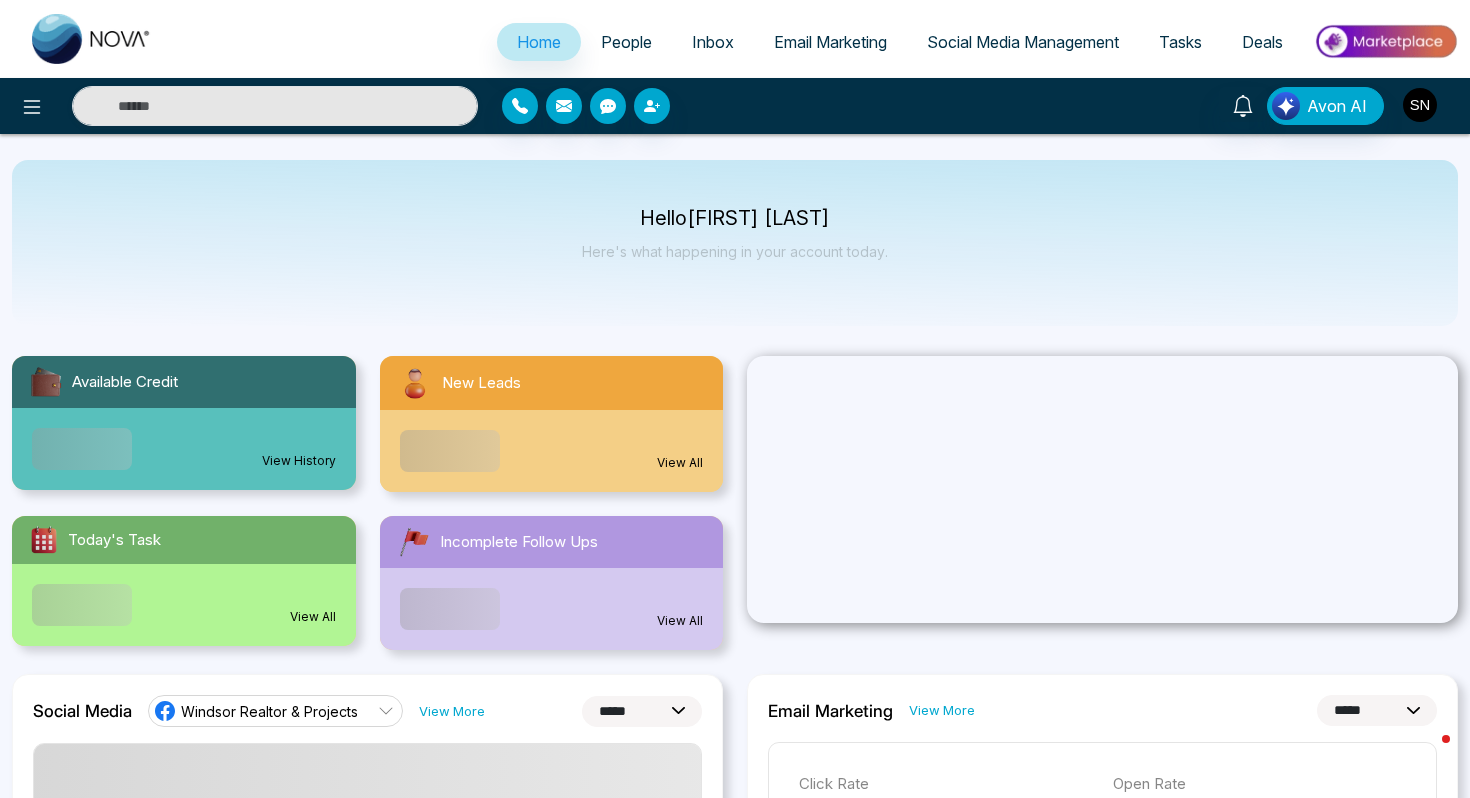 click at bounding box center (1420, 105) 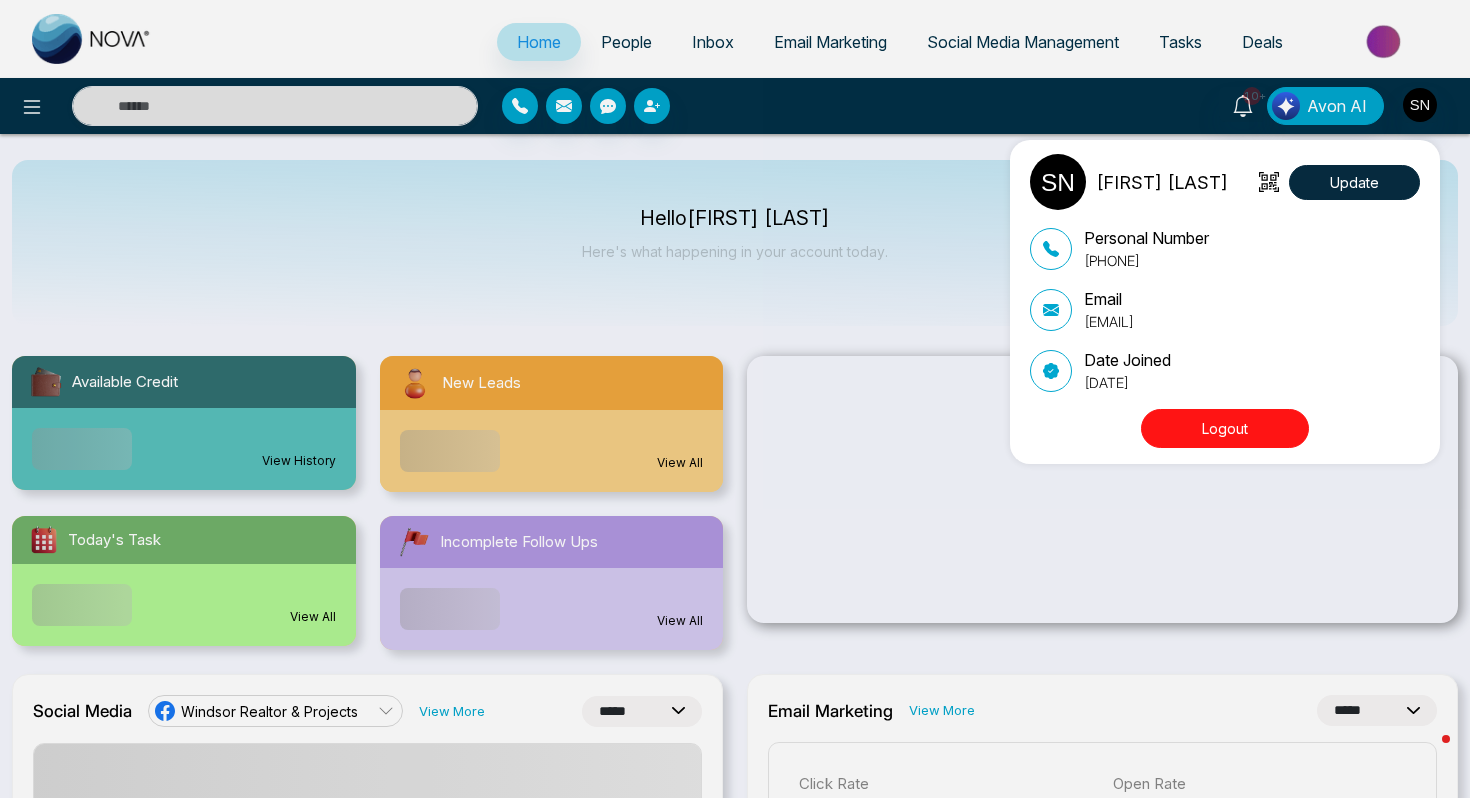 click on "Logout" at bounding box center (1225, 428) 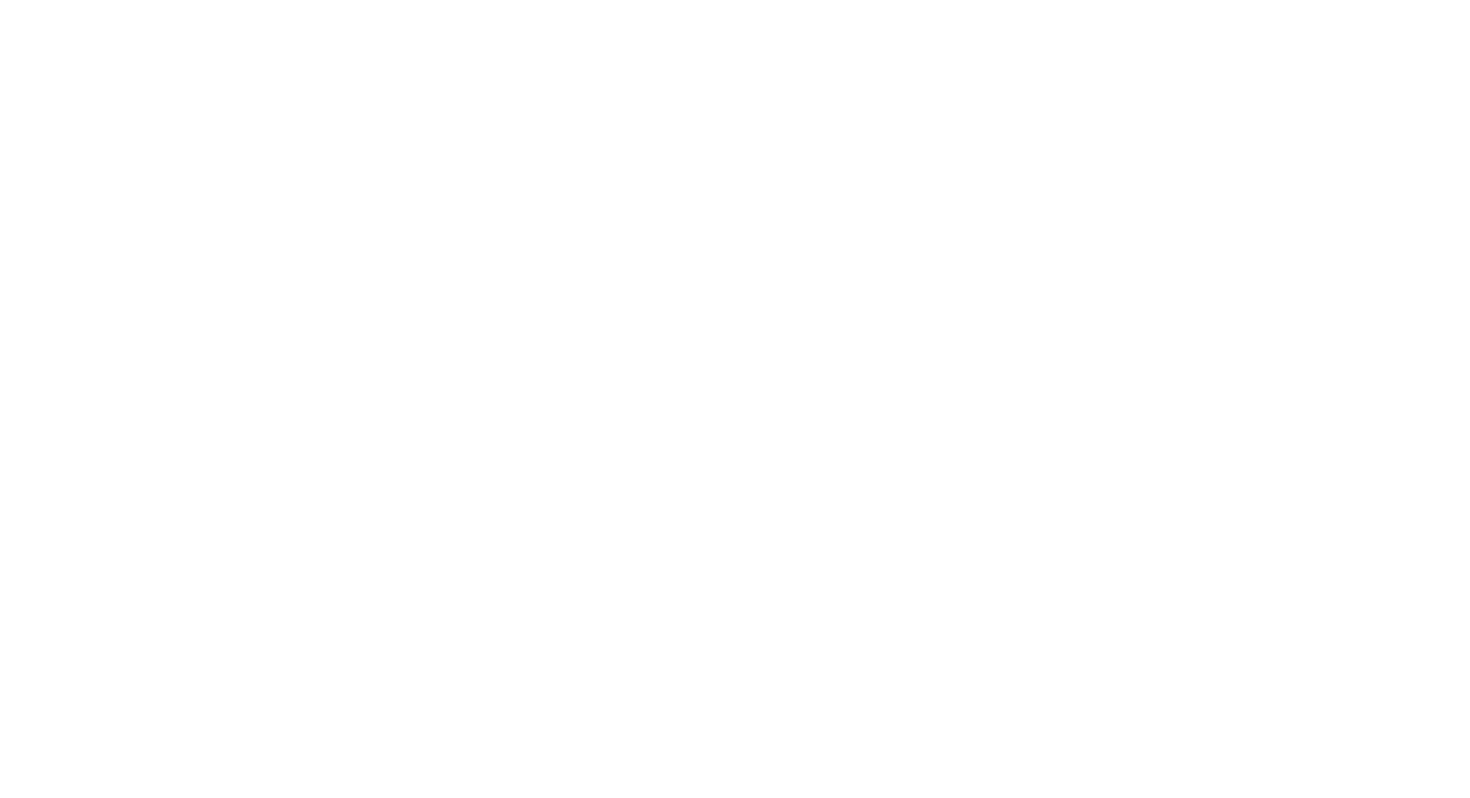 scroll, scrollTop: 0, scrollLeft: 0, axis: both 